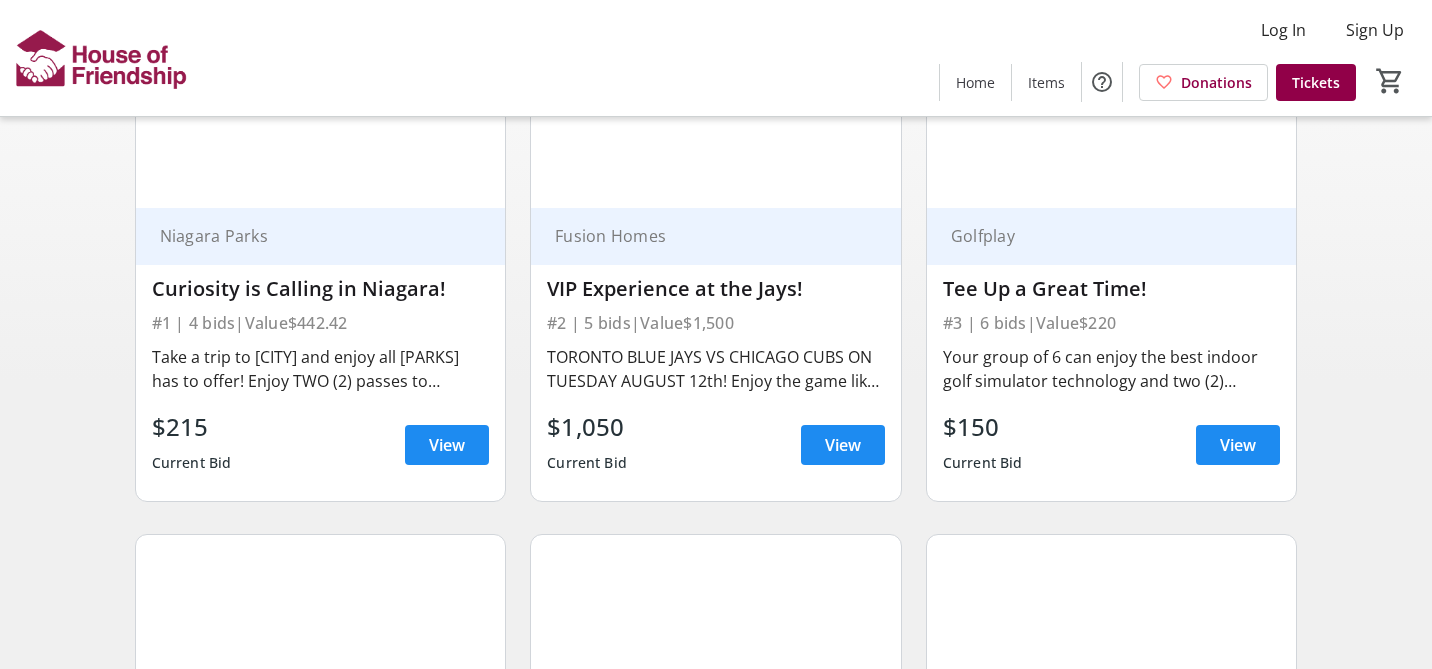 scroll, scrollTop: 322, scrollLeft: 0, axis: vertical 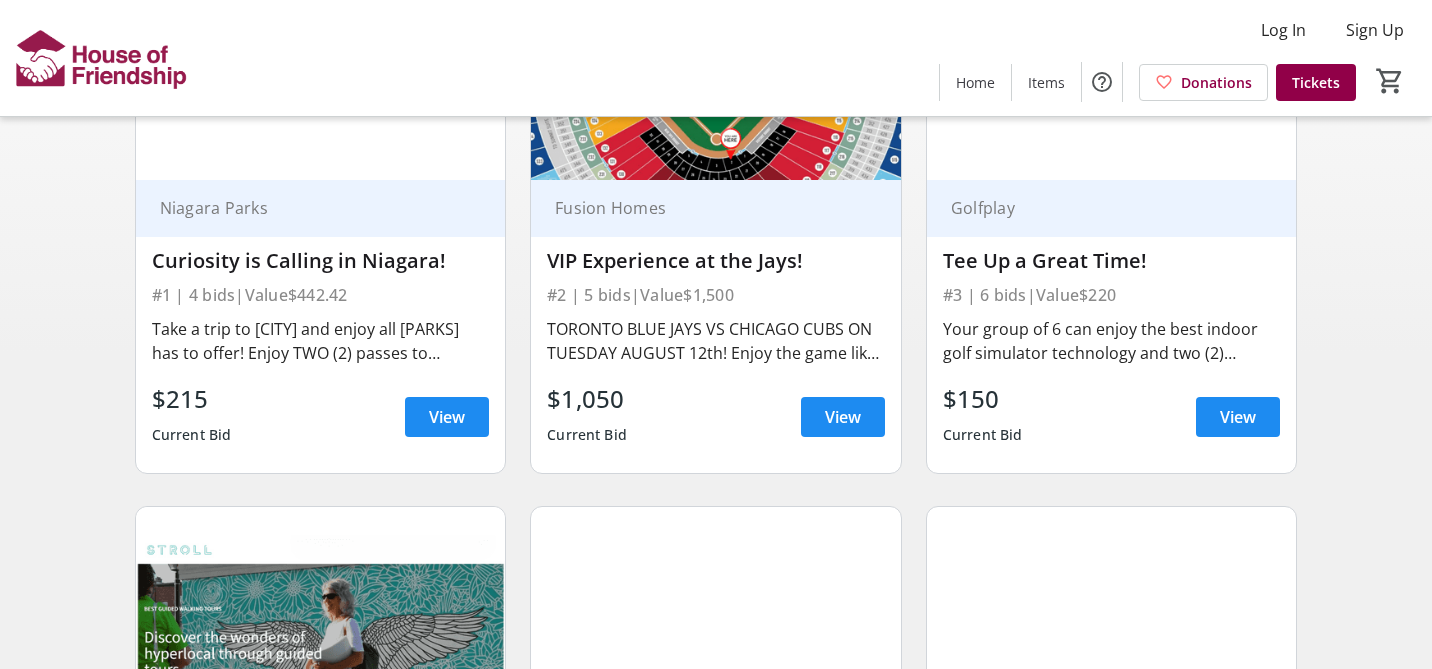 click on "Take a trip to [CITY] and enjoy all [PARKS] has to offer! Enjoy TWO (2) passes to [PARKS] attractions and historic sites including transportation through the park. Each pass includes a series of tickets that offer one-time entry into an attraction. Attractions include: Niagara Park's Power Station + The Tunnel, Whirlpool Aero Car, Butterfly Conservatory, Laura Secord Homestead, McFarland House, Falls Incline Railway, Nighttime at the Power Station, Journey Beyond the Falls, White Water Walk, Floral Showhouse, Mackenzie Printery, Old Fort Erie, Wego Green Line Transportation Terms & Conditions: One-time entry only. Please note that access to attractions may be impacted by seasonality, temporary weather conditions or technical difficulties. The passes are issued in 2025 but have no expiry dates. Must present passes at cashier. Not for resale. No Cash Value. These vouchers do not expire." at bounding box center (321, 341) 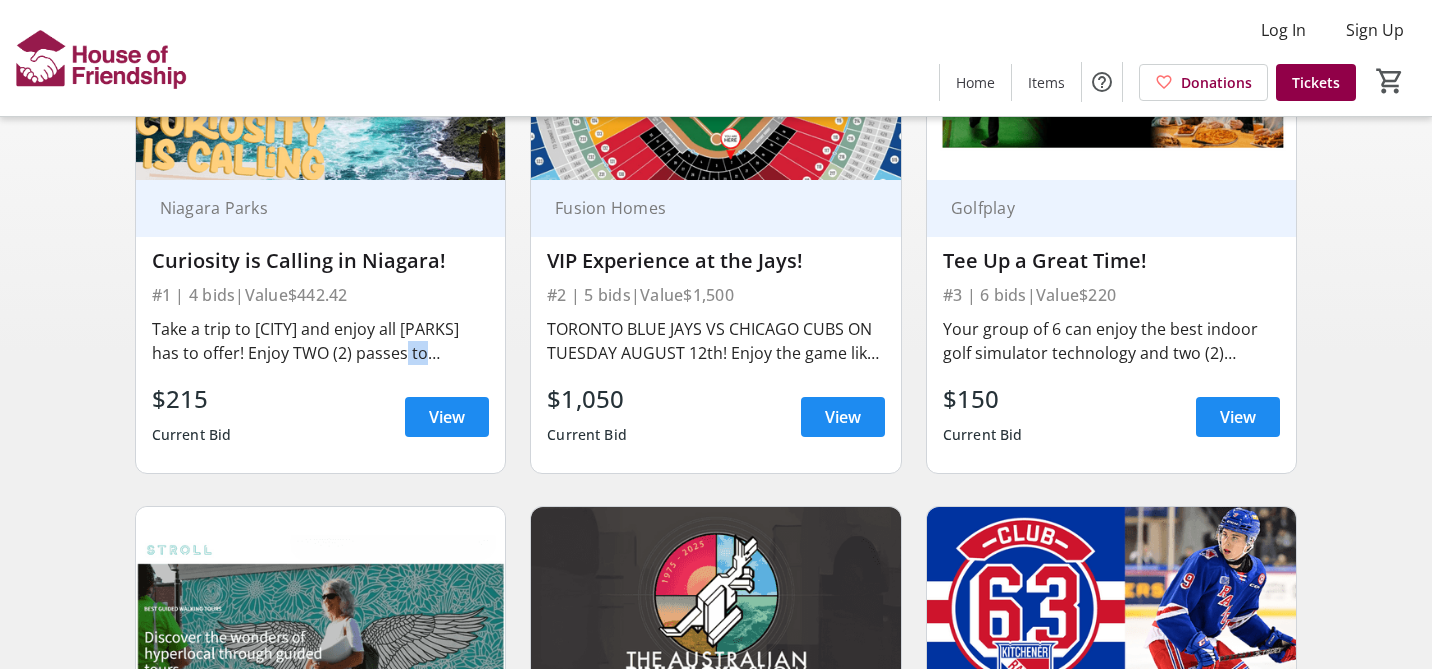 click on "Take a trip to [CITY] and enjoy all [PARKS] has to offer! Enjoy TWO (2) passes to [PARKS] attractions and historic sites including transportation through the park. Each pass includes a series of tickets that offer one-time entry into an attraction. Attractions include: Niagara Park's Power Station + The Tunnel, Whirlpool Aero Car, Butterfly Conservatory, Laura Secord Homestead, McFarland House, Falls Incline Railway, Nighttime at the Power Station, Journey Beyond the Falls, White Water Walk, Floral Showhouse, Mackenzie Printery, Old Fort Erie, Wego Green Line Transportation Terms & Conditions: One-time entry only. Please note that access to attractions may be impacted by seasonality, temporary weather conditions or technical difficulties. The passes are issued in 2025 but have no expiry dates. Must present passes at cashier. Not for resale. No Cash Value. These vouchers do not expire." at bounding box center [321, 341] 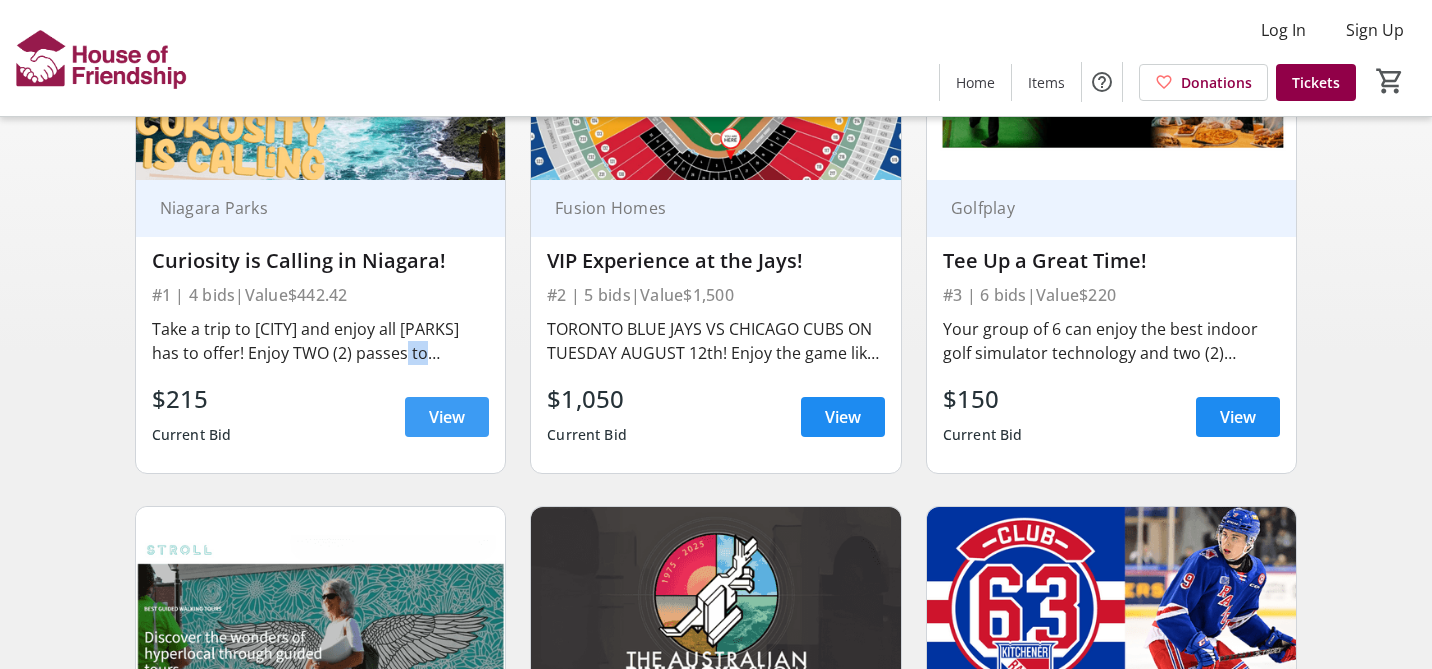 click on "View" at bounding box center (447, 417) 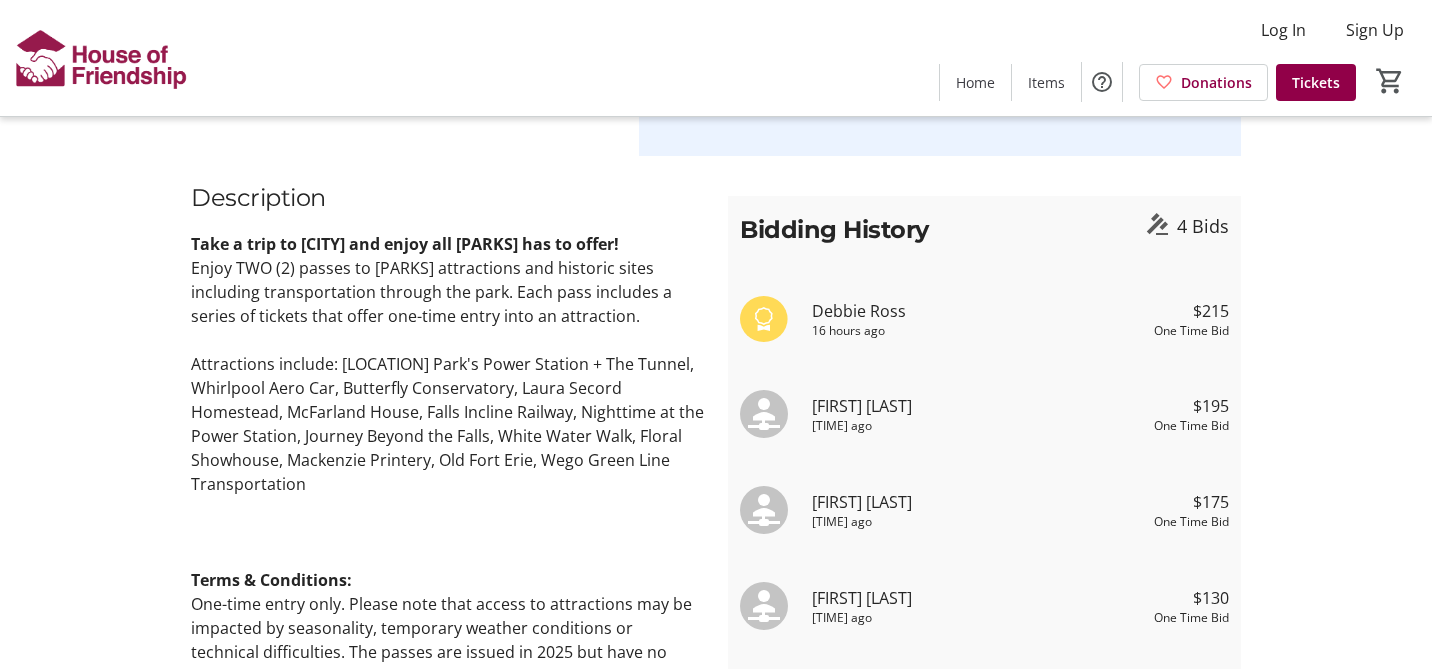 scroll, scrollTop: 495, scrollLeft: 0, axis: vertical 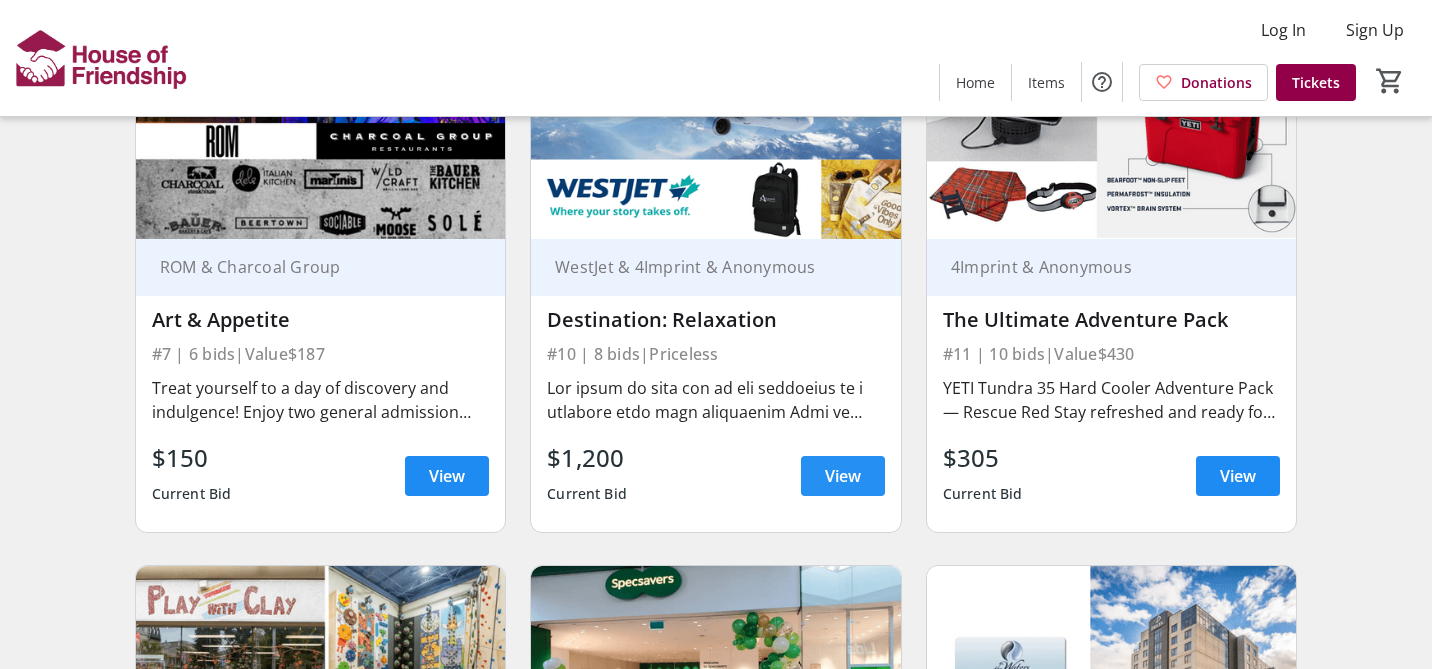 click on "View" at bounding box center [843, 476] 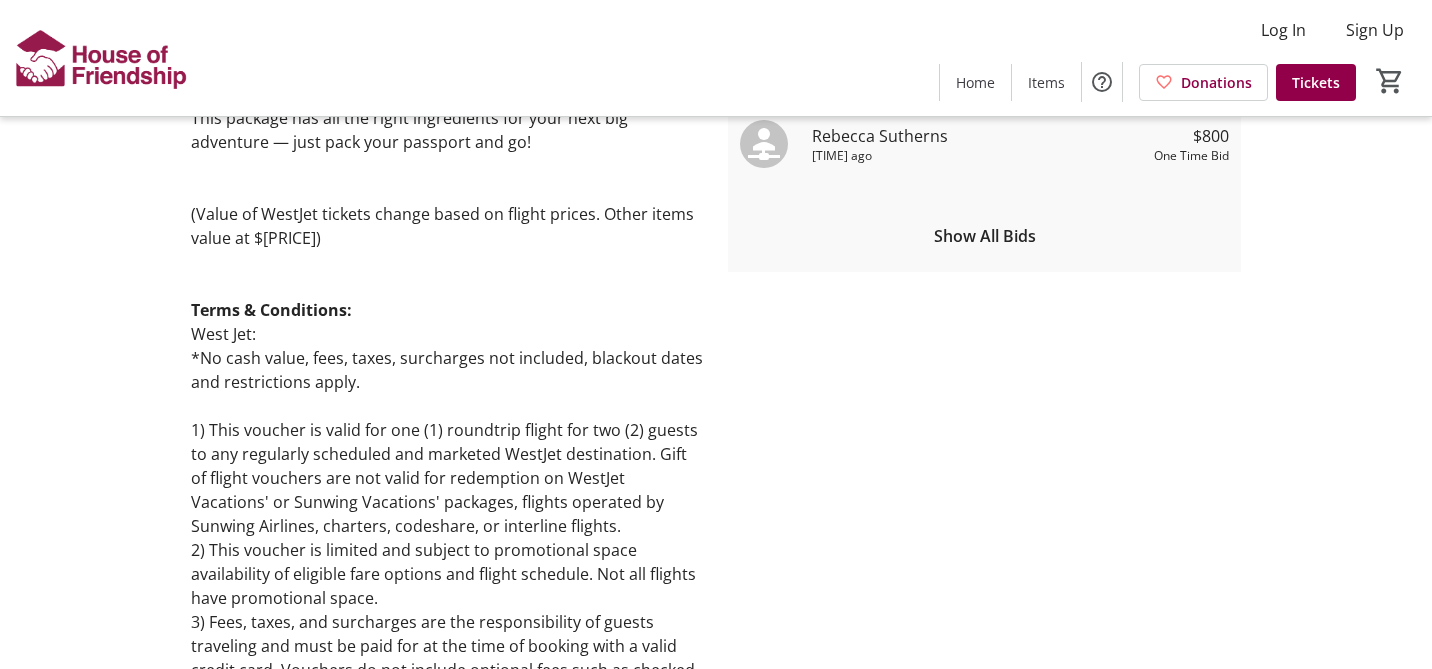 scroll, scrollTop: 1059, scrollLeft: 0, axis: vertical 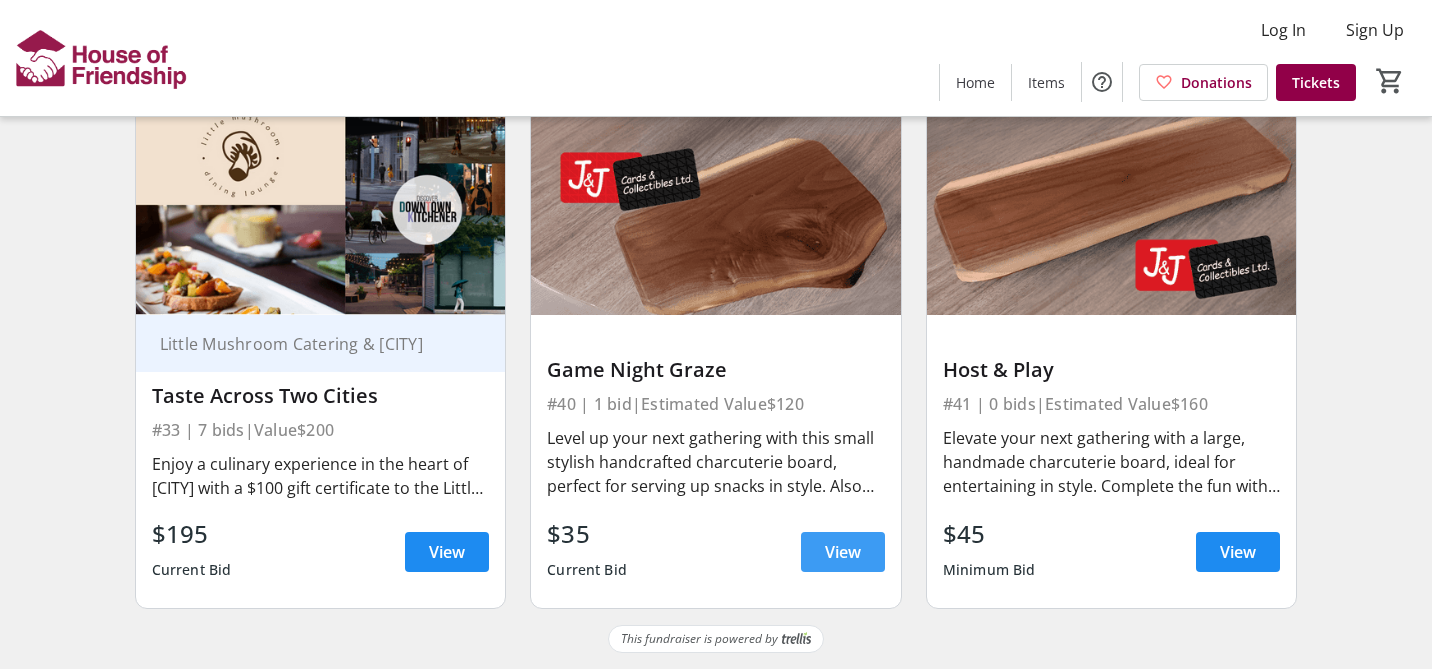 click on "View" at bounding box center (843, 552) 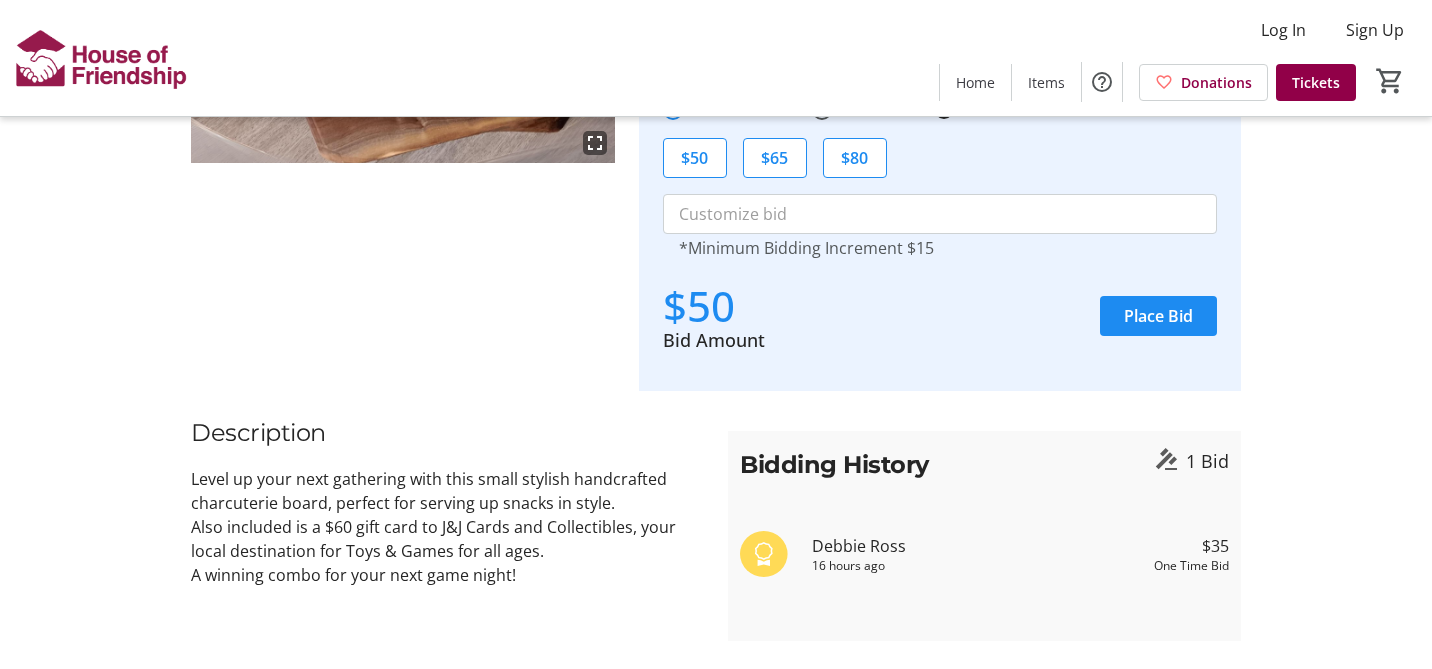 scroll, scrollTop: 260, scrollLeft: 0, axis: vertical 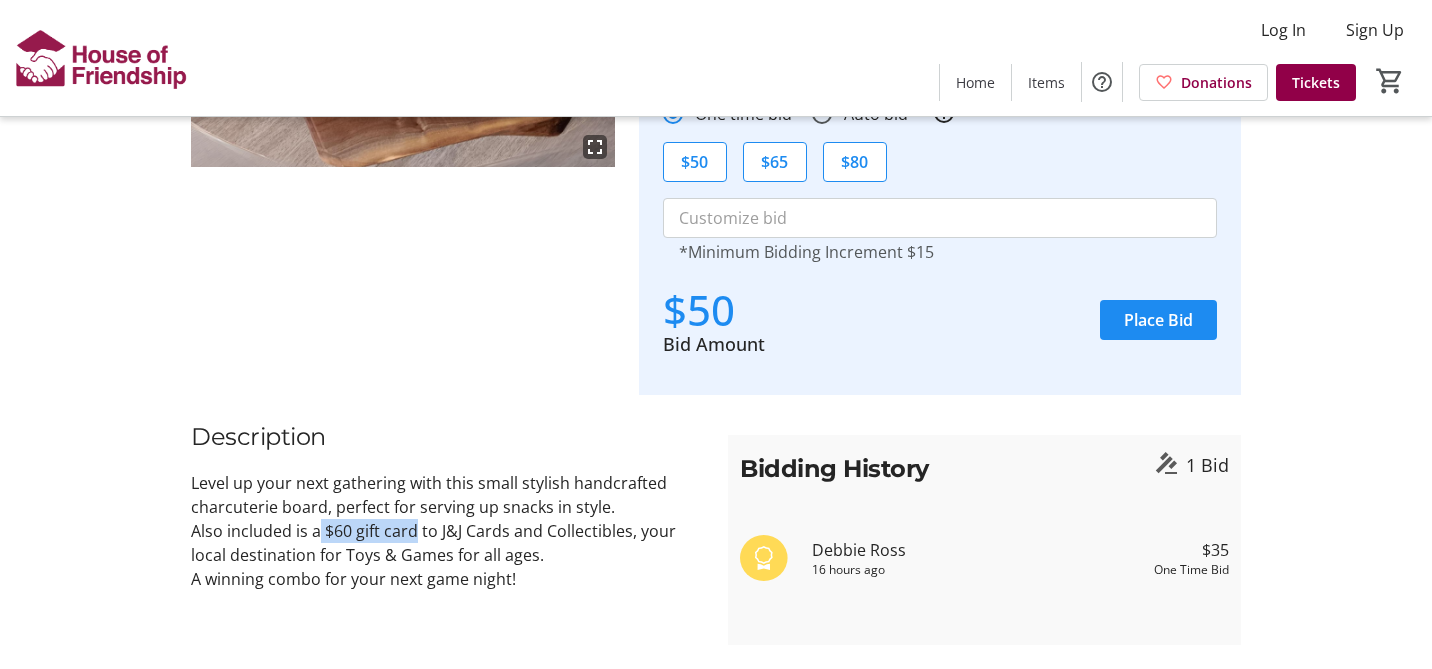 drag, startPoint x: 320, startPoint y: 532, endPoint x: 412, endPoint y: 537, distance: 92.13577 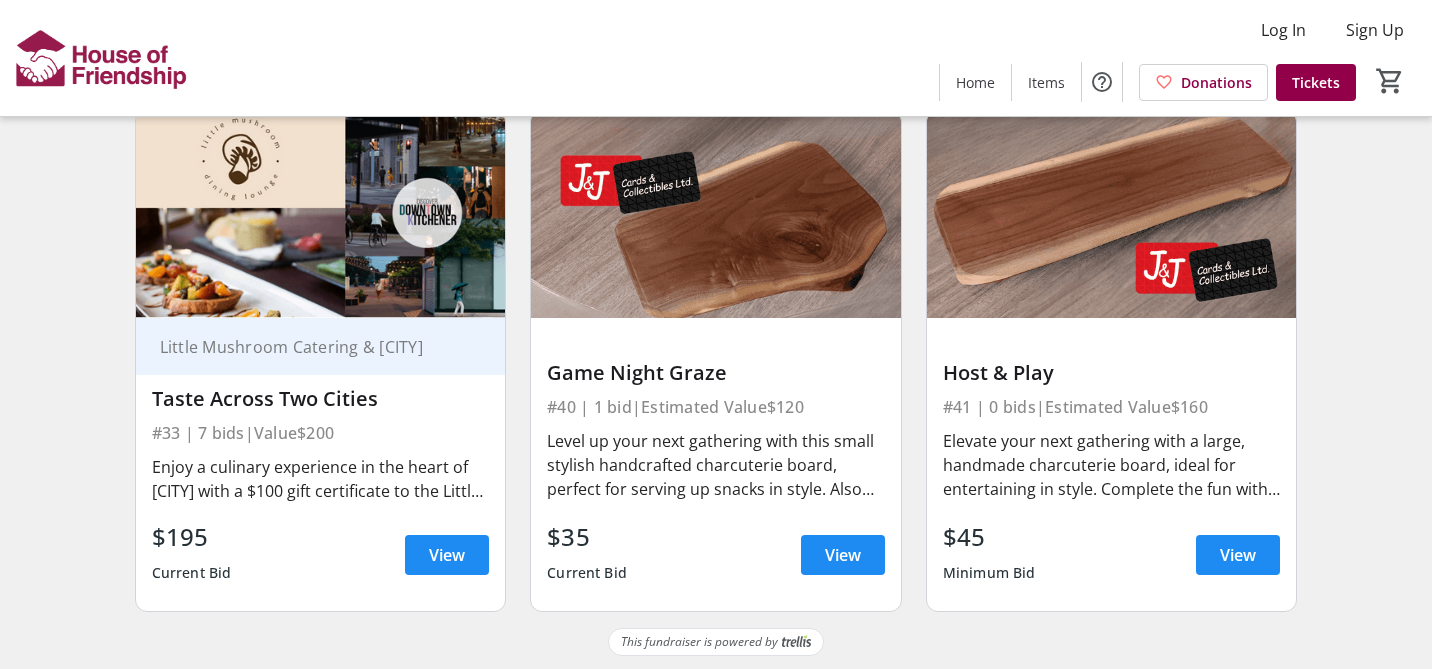 scroll, scrollTop: 2909, scrollLeft: 0, axis: vertical 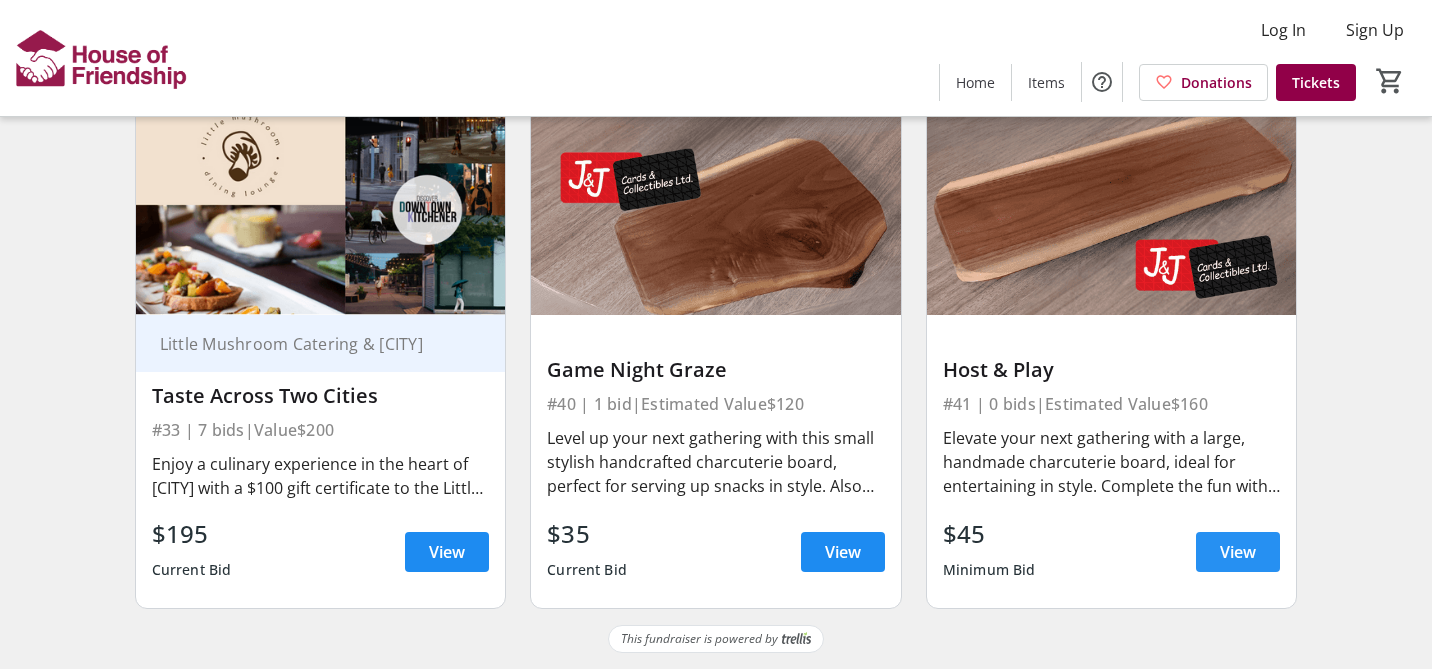 click on "View" at bounding box center (1238, 552) 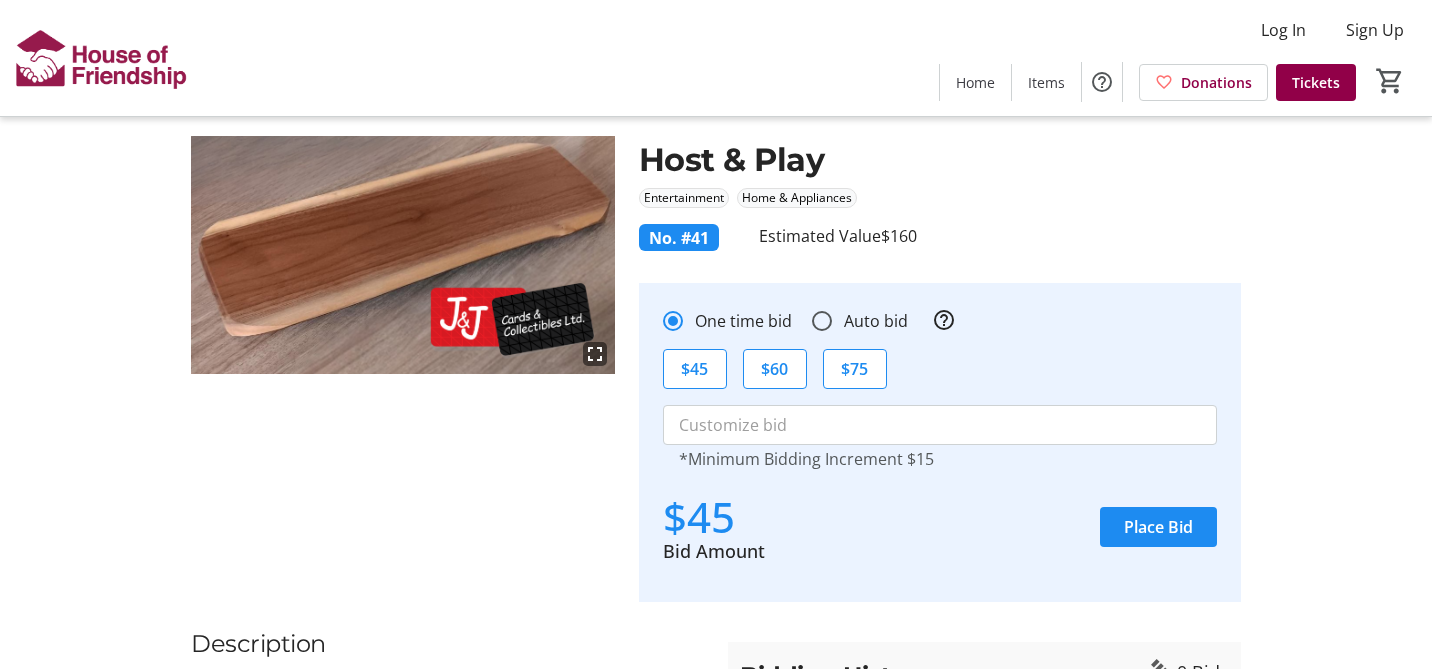 scroll, scrollTop: 49, scrollLeft: 0, axis: vertical 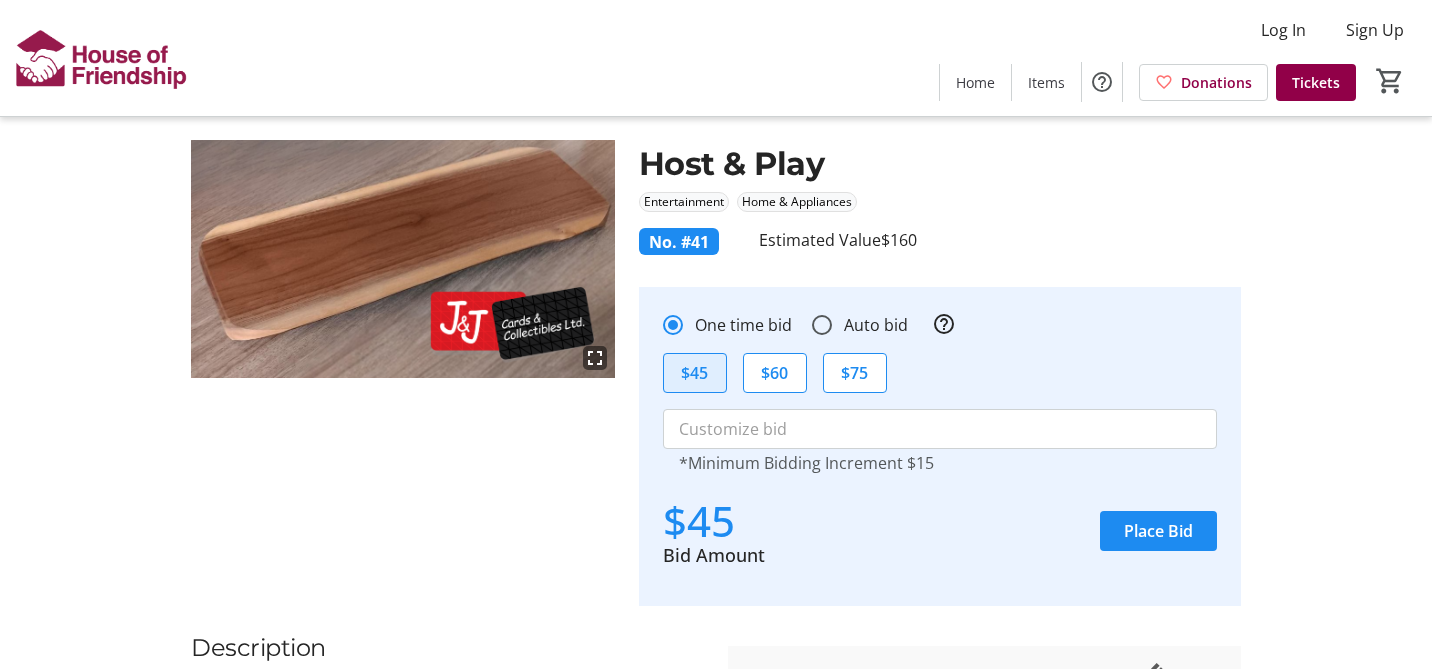 click on "$45" at bounding box center [694, 373] 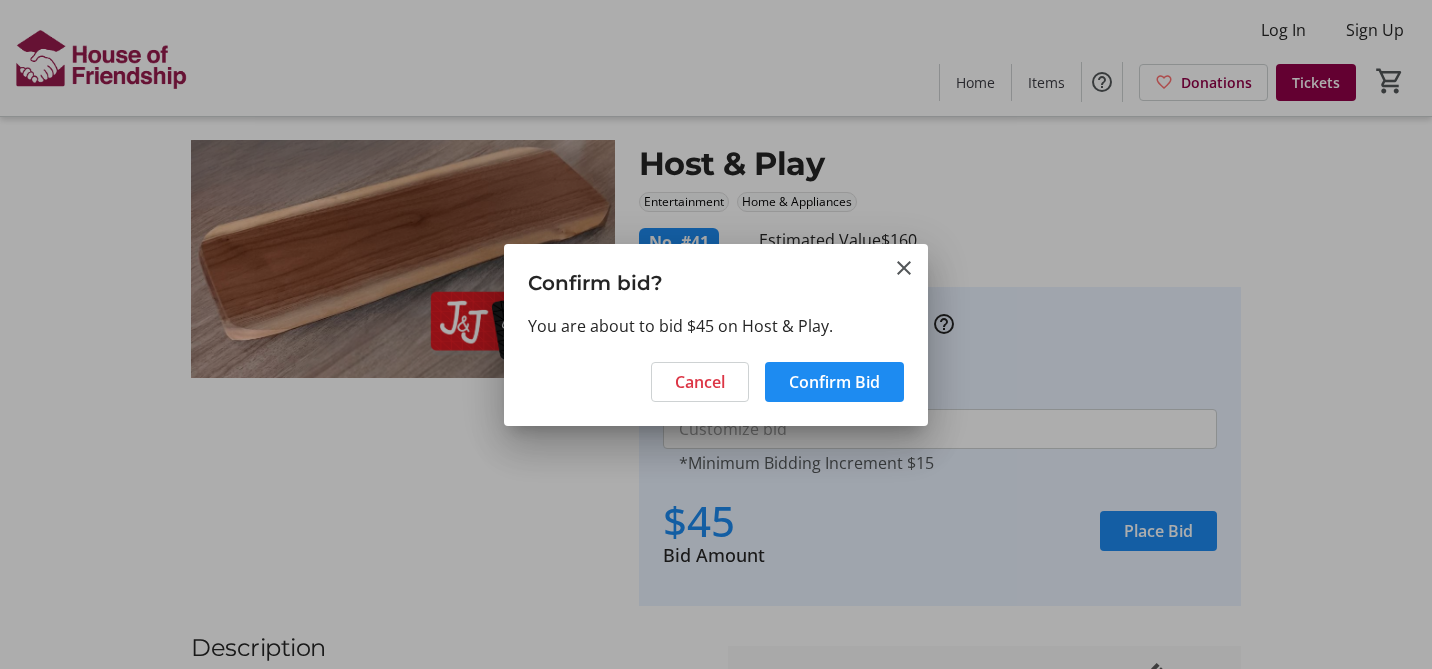 scroll, scrollTop: 0, scrollLeft: 0, axis: both 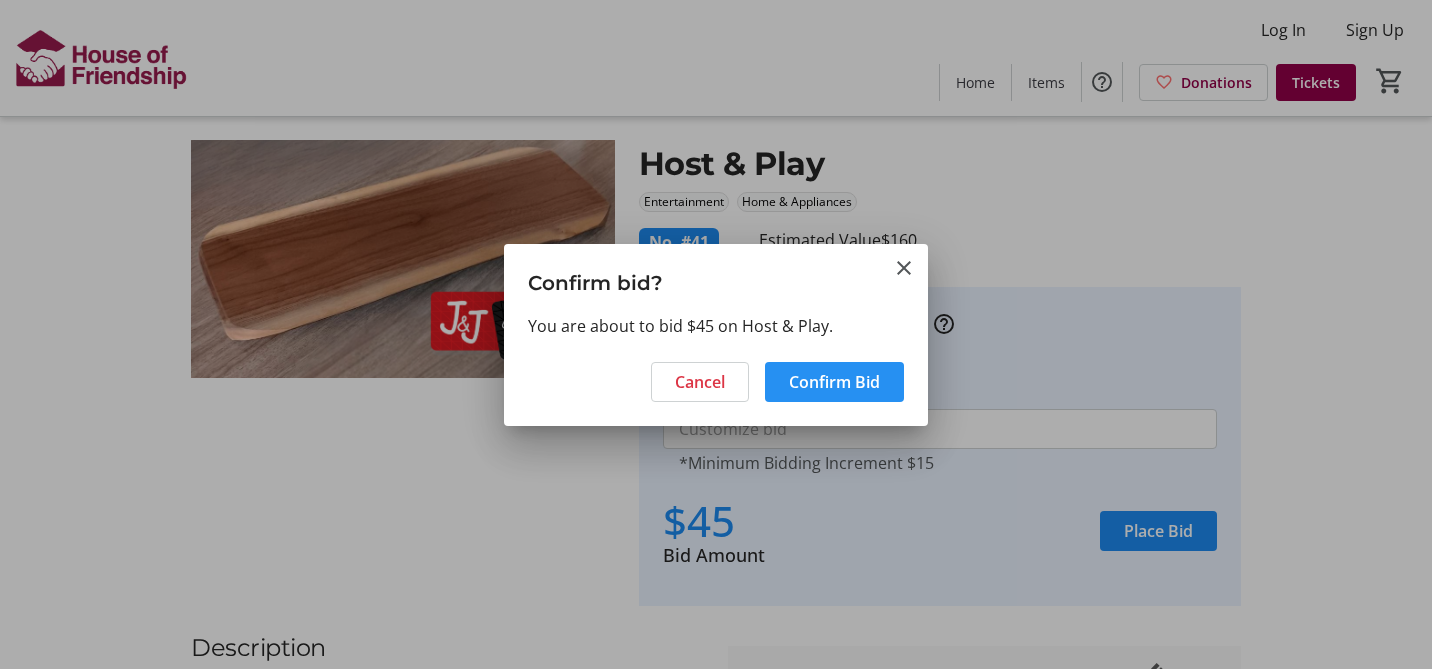 click on "Confirm Bid" at bounding box center [834, 382] 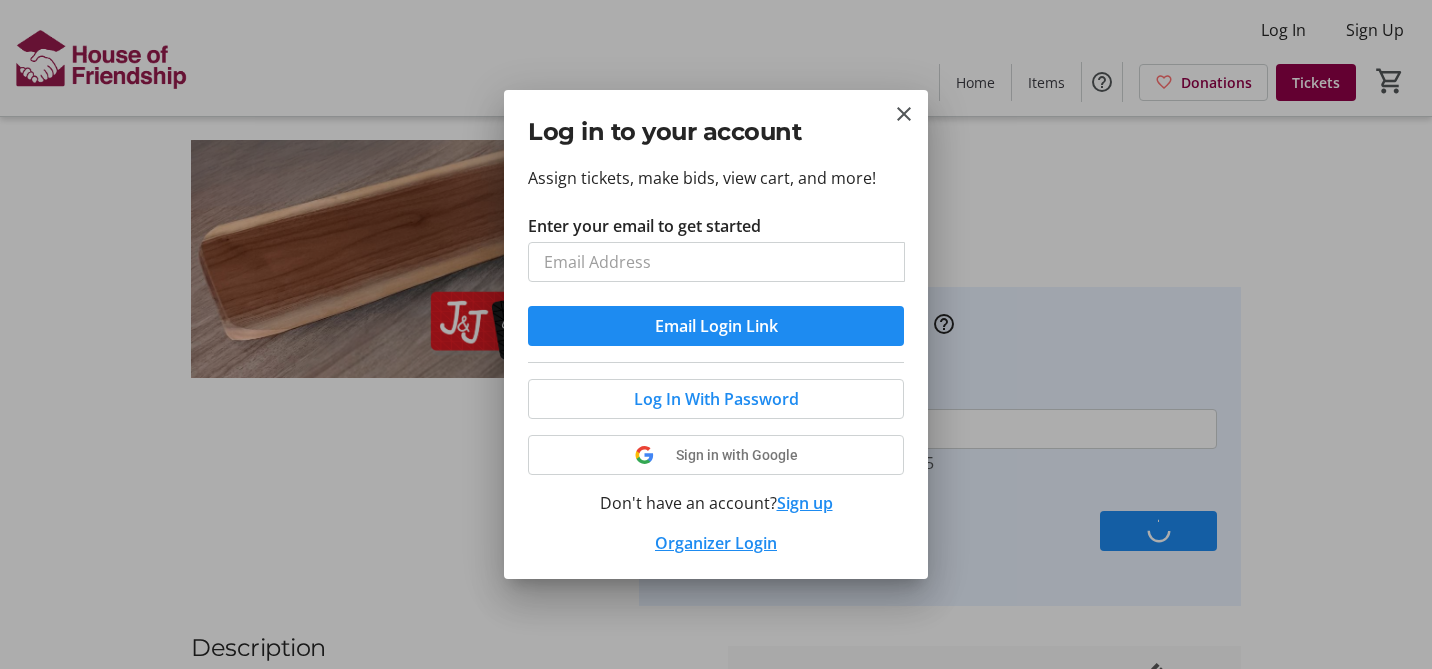 click on "Enter your email to get started" at bounding box center [716, 262] 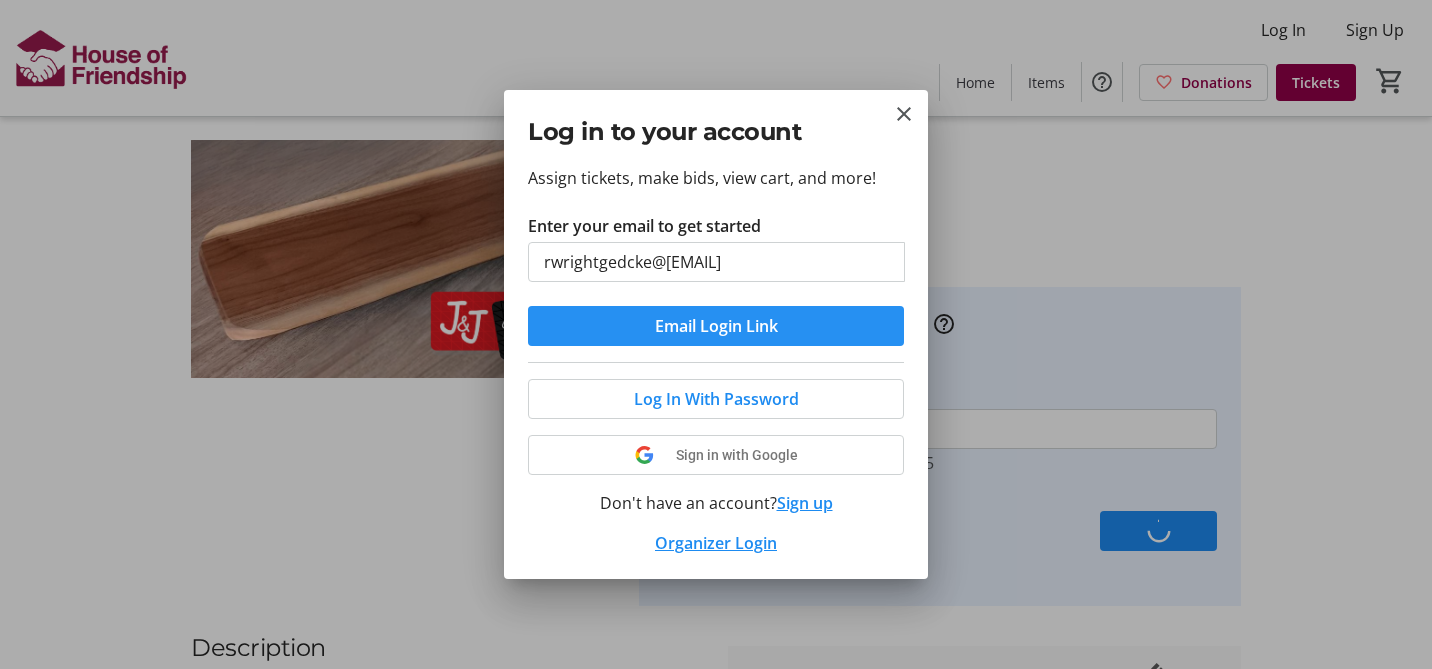 type on "rwrightgedcke@[EMAIL]" 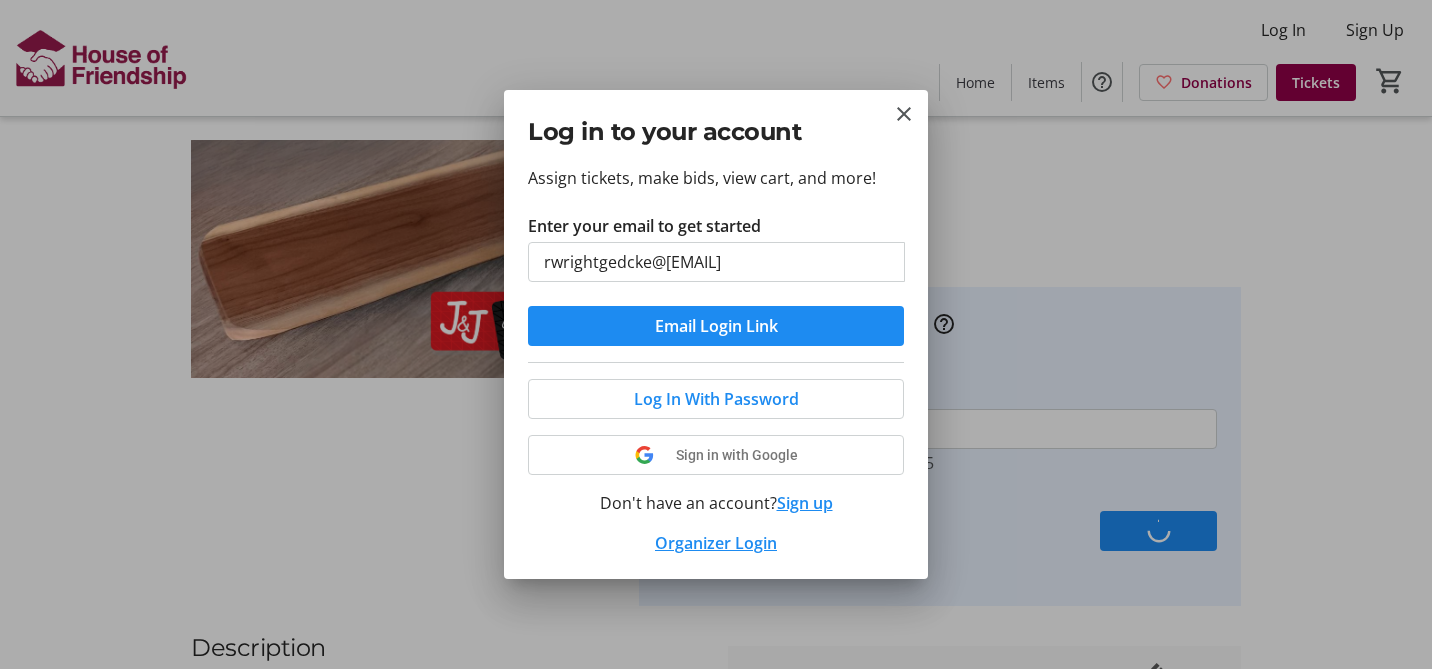 click on "Email Login Link" at bounding box center (716, 326) 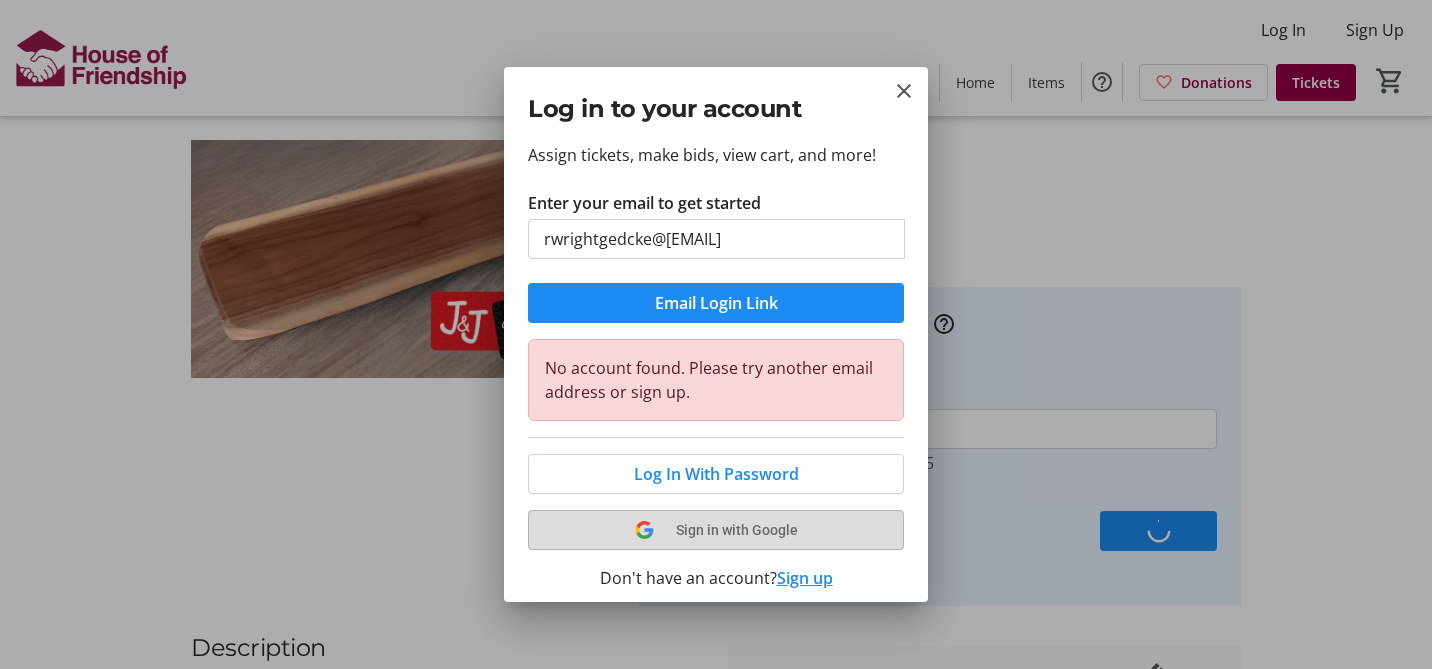 click on "Sign in with Google" at bounding box center [737, 530] 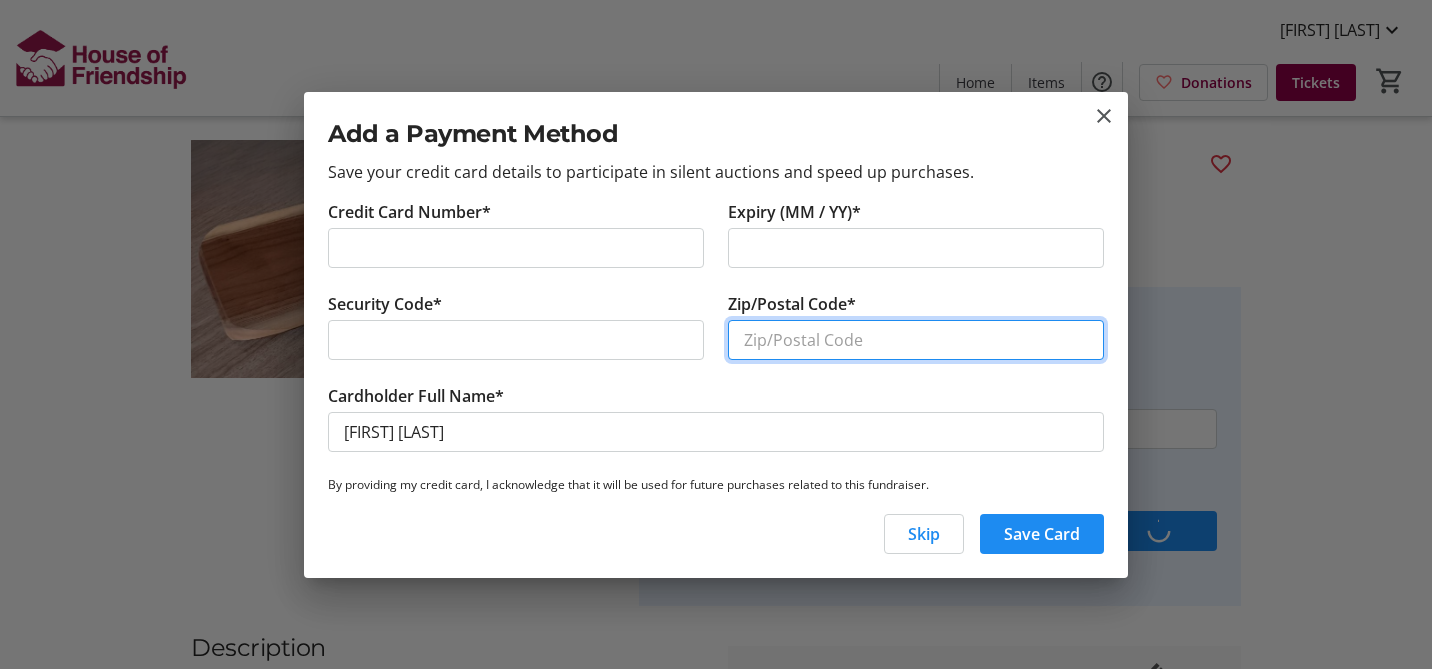 click on "Zip/Postal Code*" at bounding box center (916, 340) 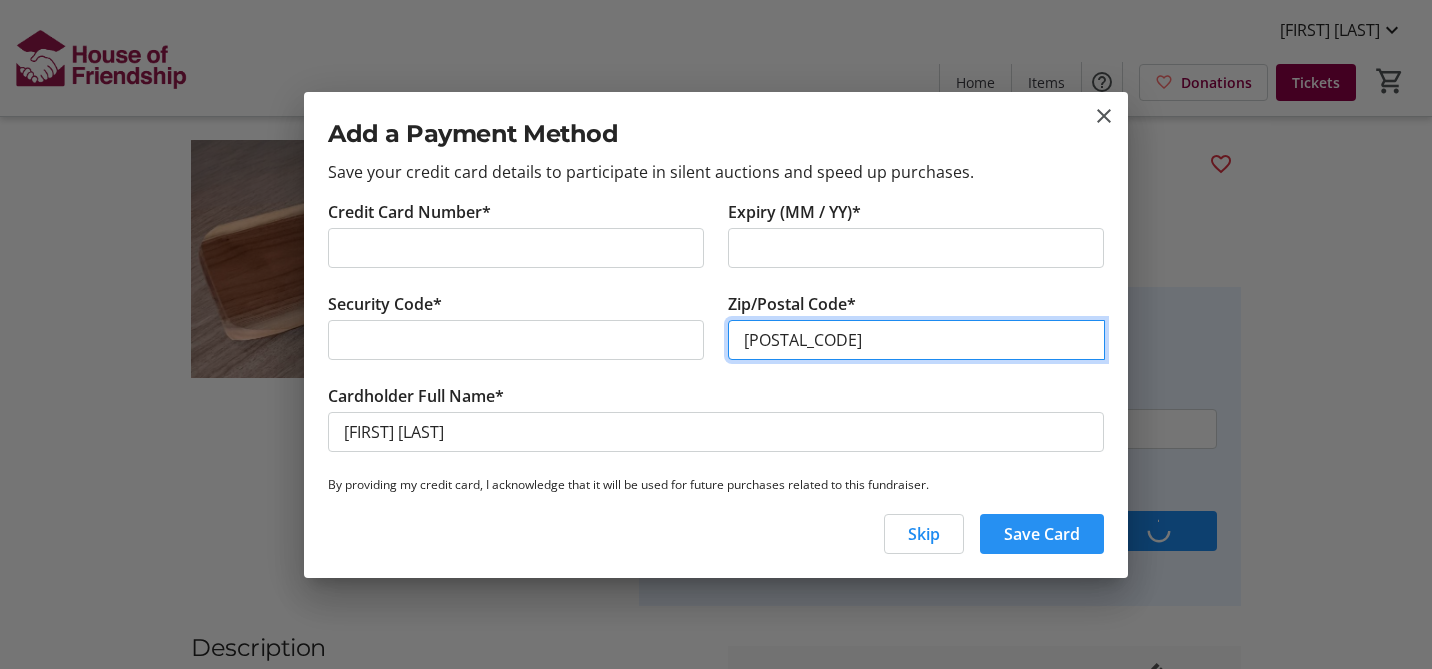 type on "[POSTAL_CODE]" 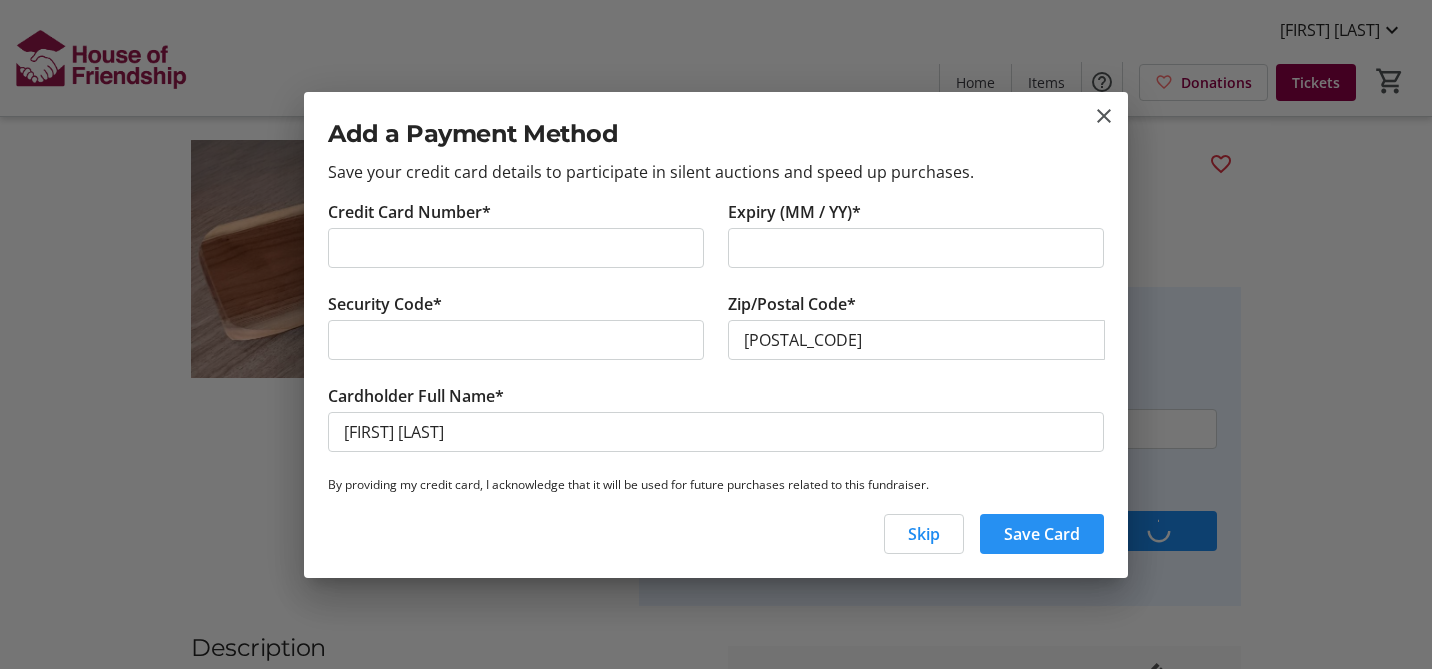 click on "Save Card" at bounding box center [1042, 534] 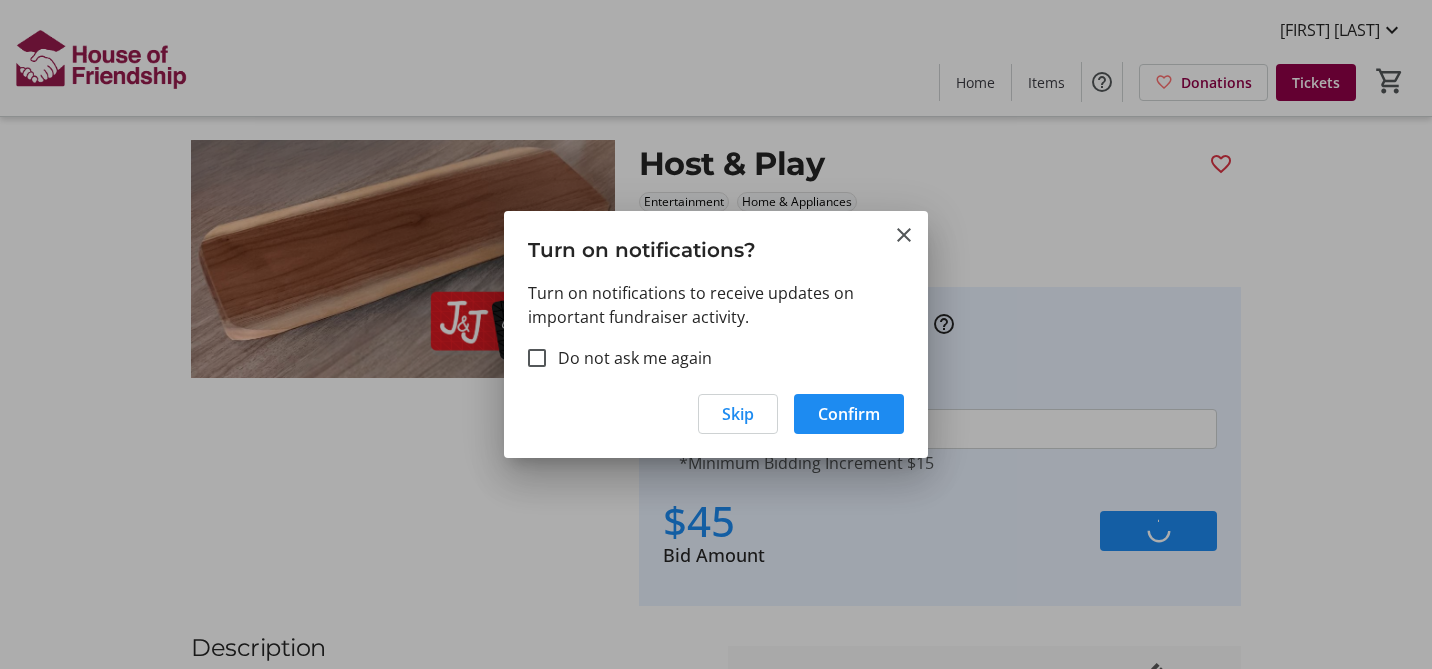 scroll, scrollTop: 0, scrollLeft: 0, axis: both 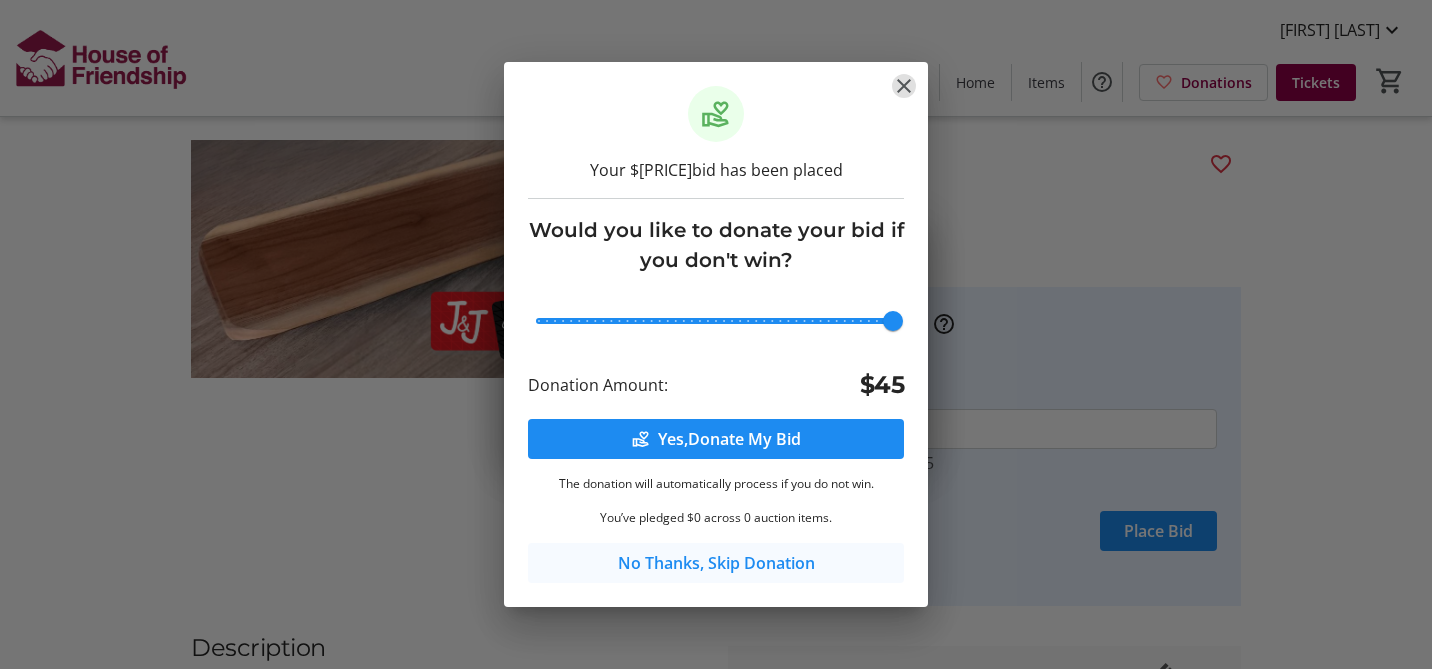 click on "No Thanks, Skip Donation" at bounding box center (716, 563) 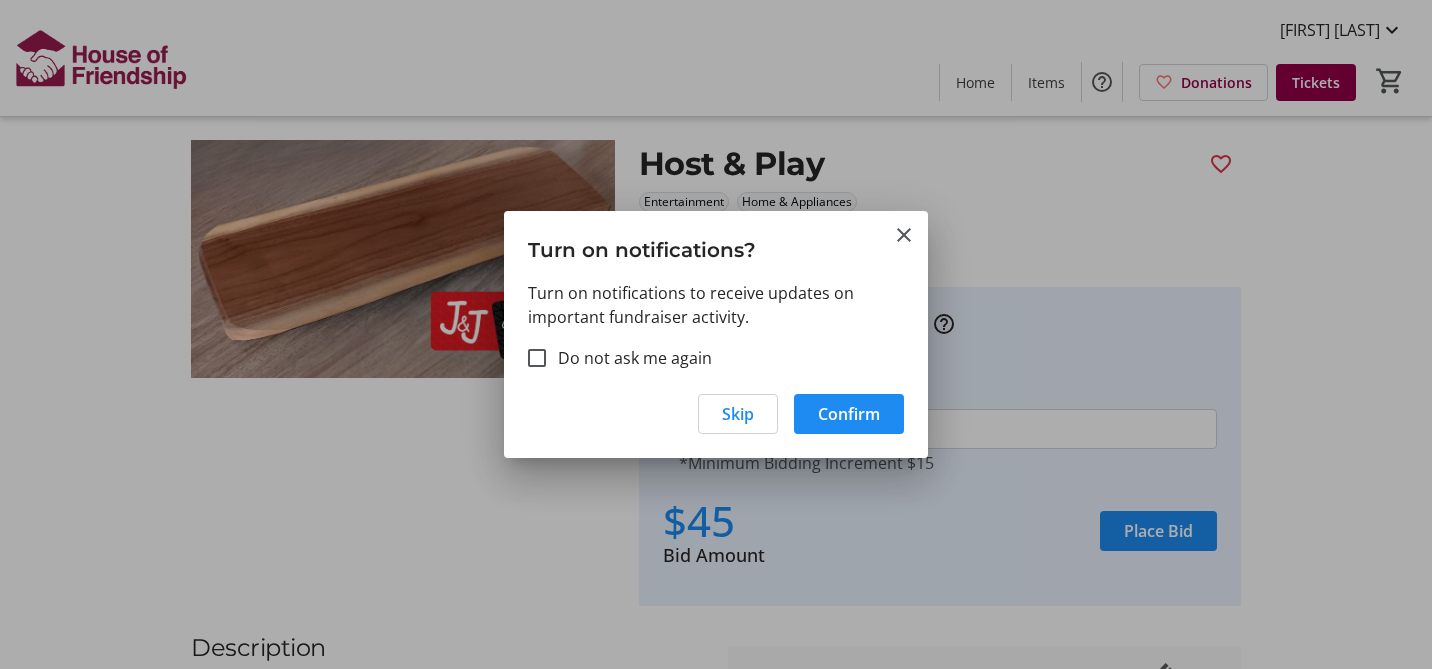 scroll, scrollTop: 49, scrollLeft: 0, axis: vertical 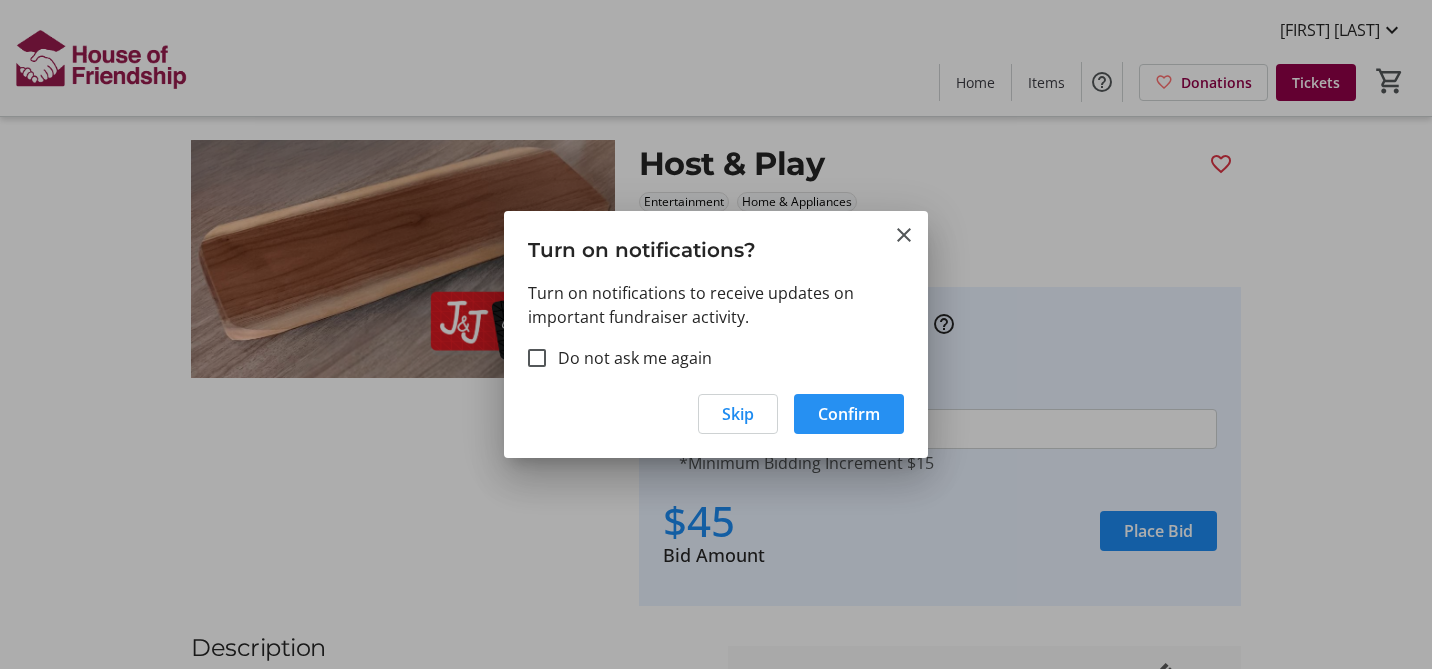click on "Confirm" at bounding box center [849, 414] 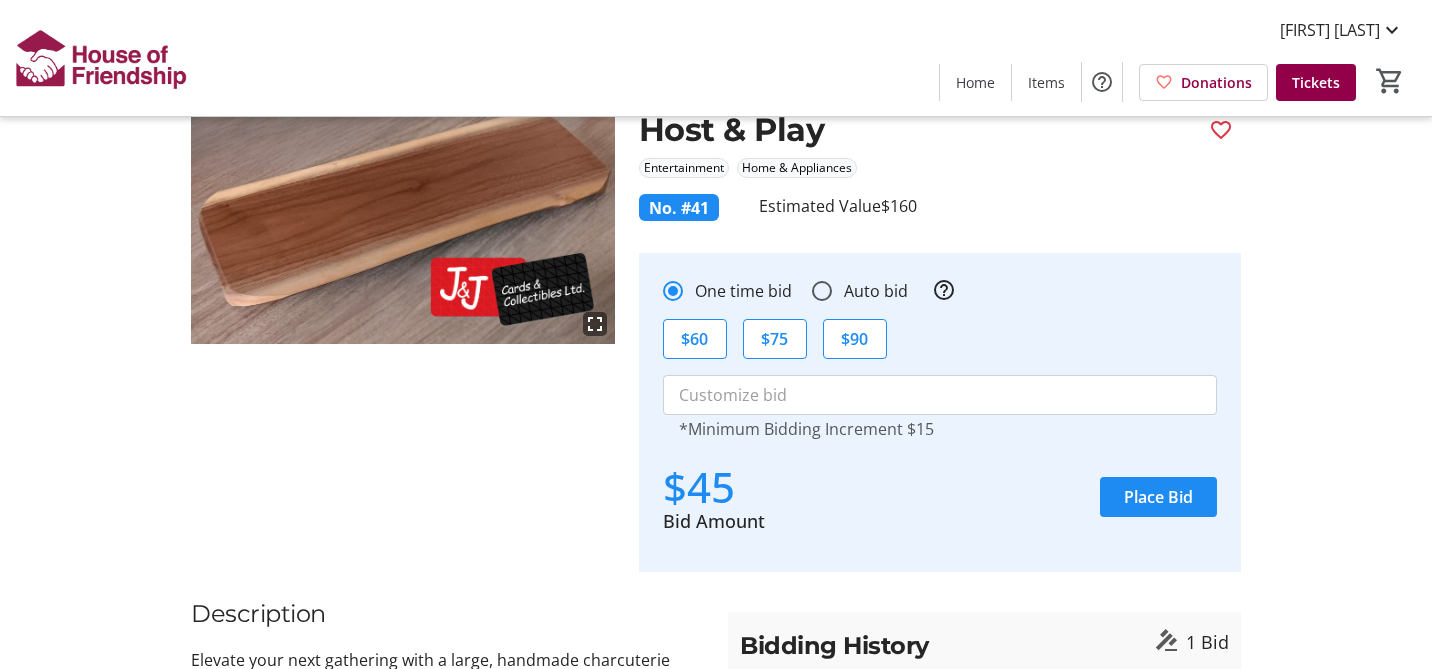 scroll, scrollTop: 0, scrollLeft: 0, axis: both 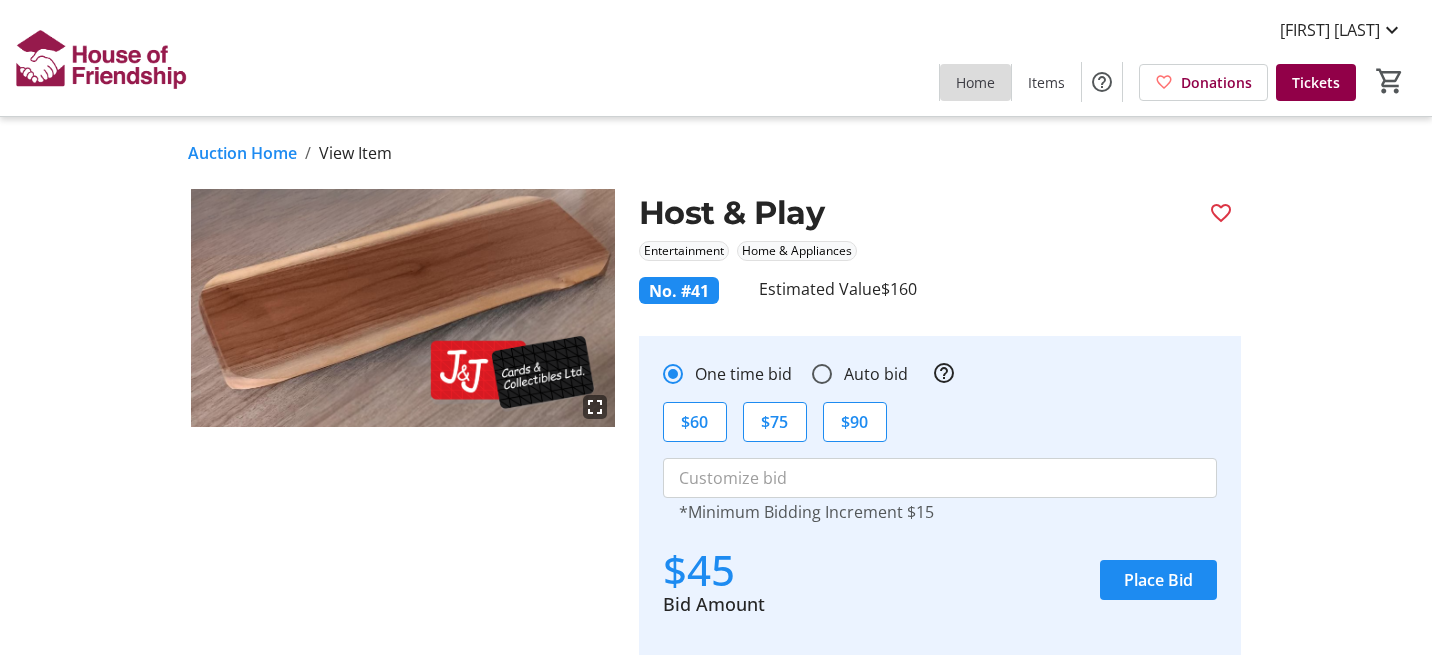 click on "Home" at bounding box center (975, 82) 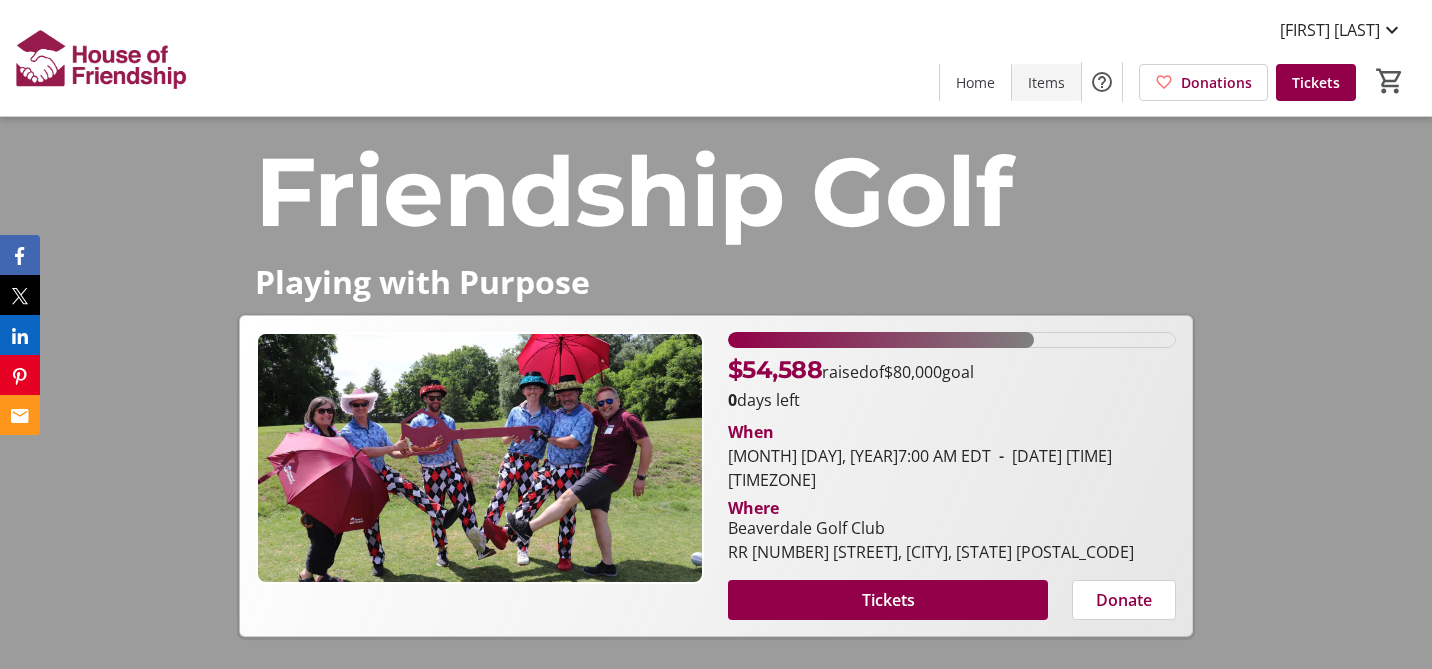 click on "Items" at bounding box center [1046, 82] 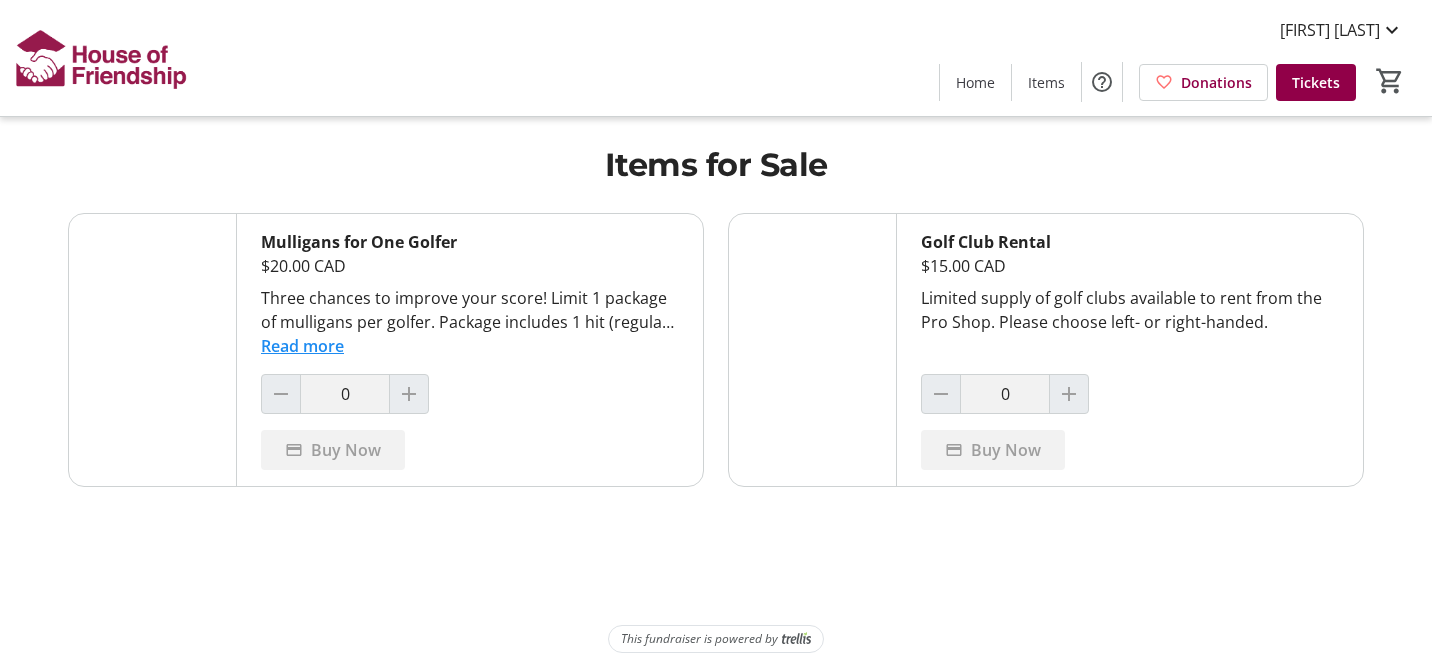 click on "Home" at bounding box center (975, 82) 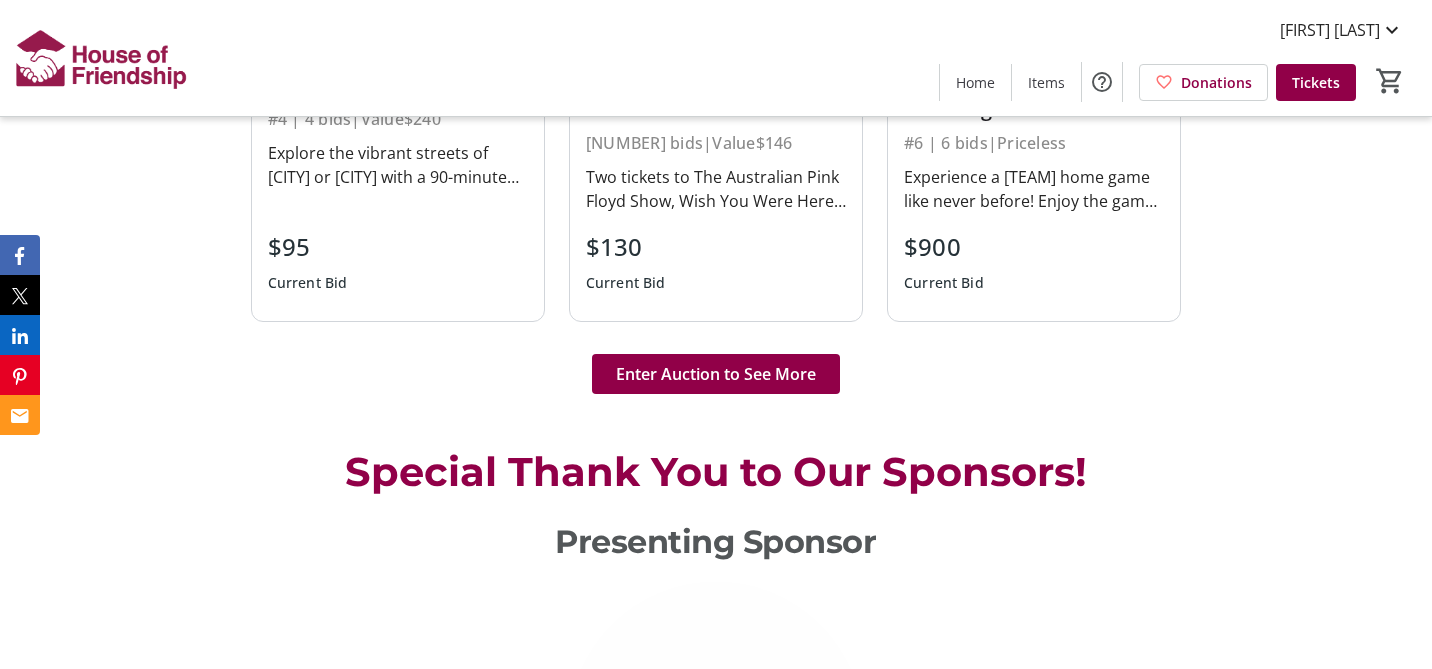 scroll, scrollTop: 3292, scrollLeft: 0, axis: vertical 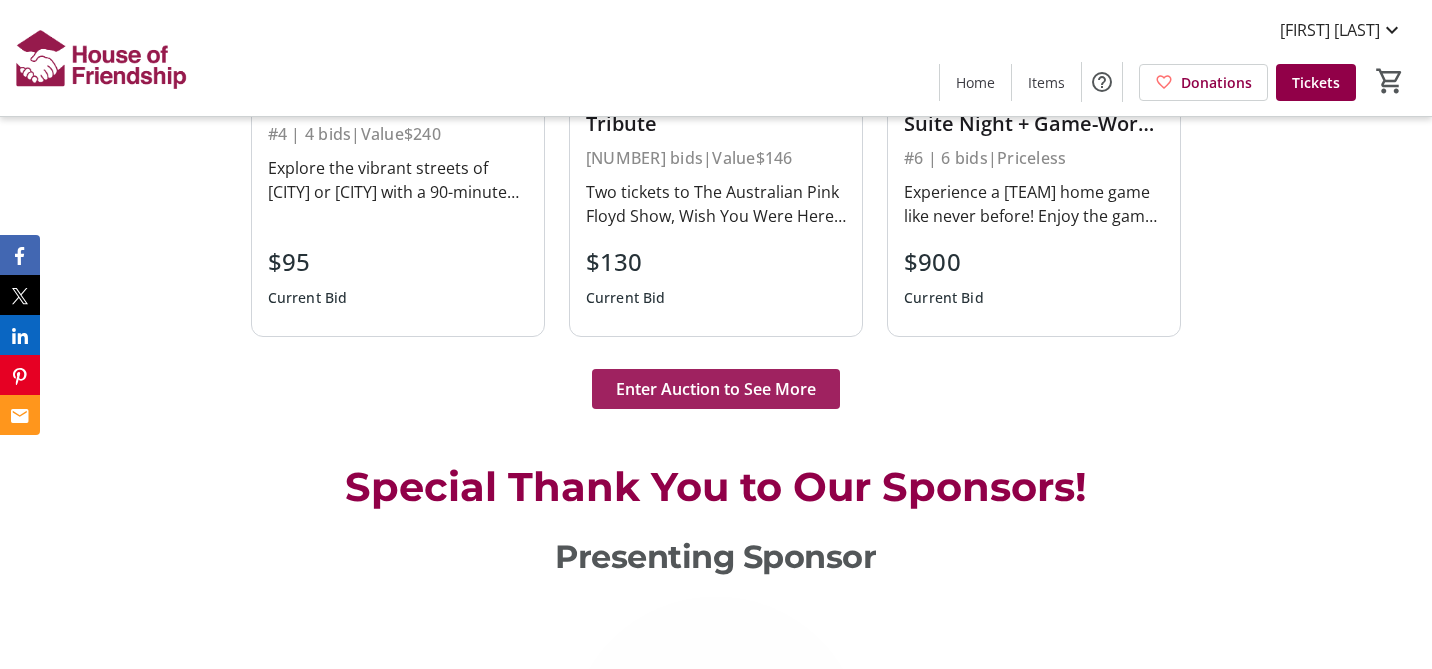 click on "Enter Auction to See More" at bounding box center (716, 389) 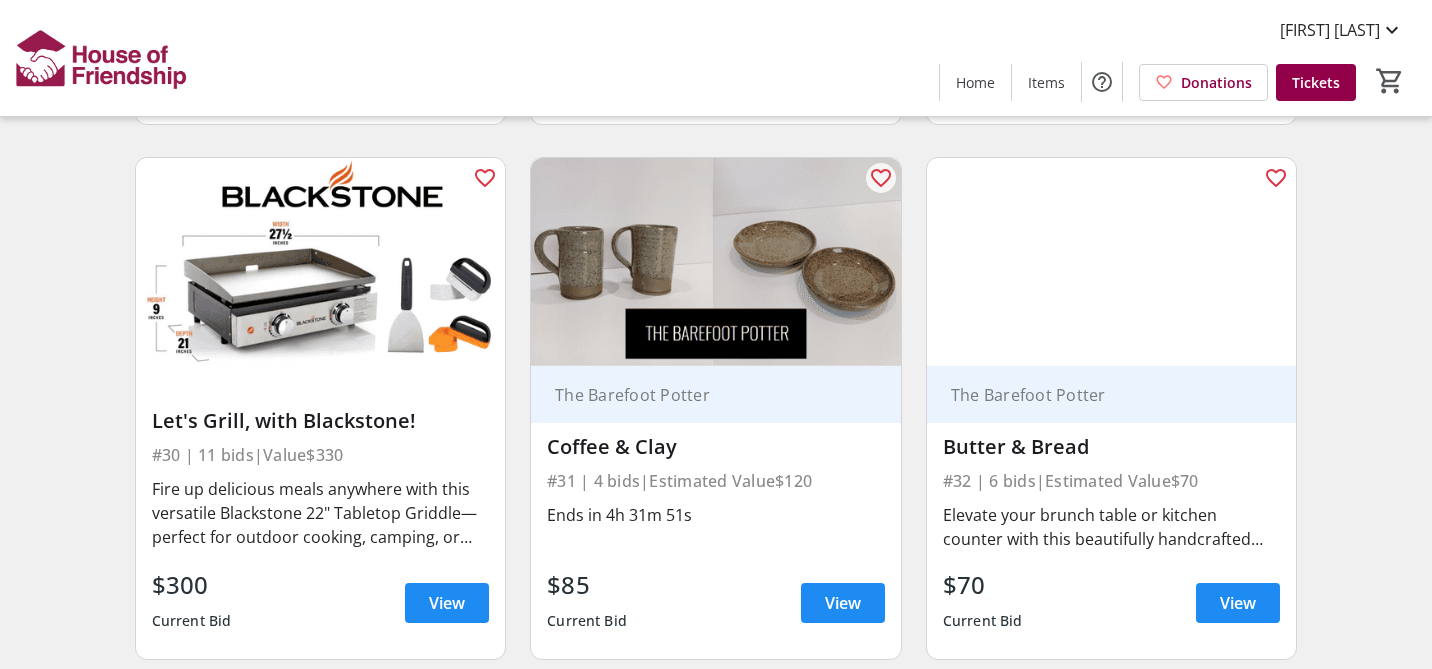 scroll, scrollTop: 2909, scrollLeft: 0, axis: vertical 